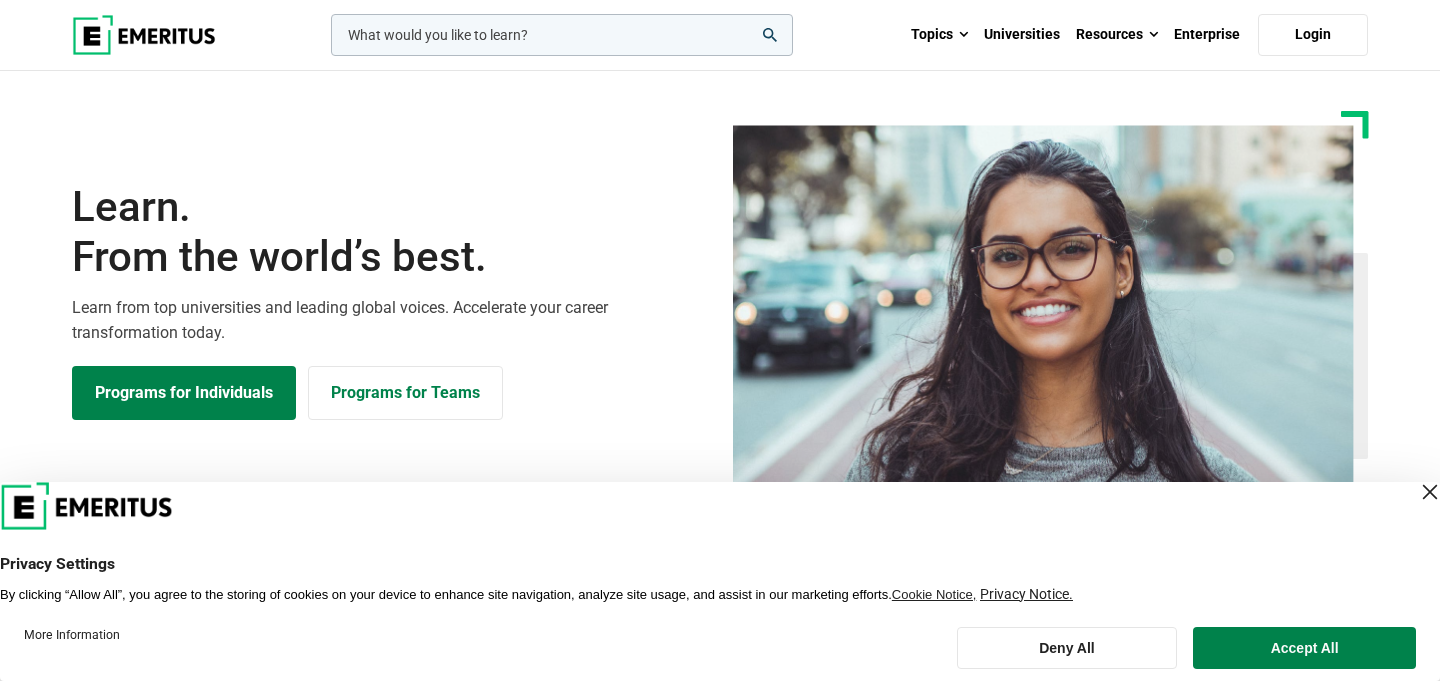 scroll, scrollTop: 0, scrollLeft: 0, axis: both 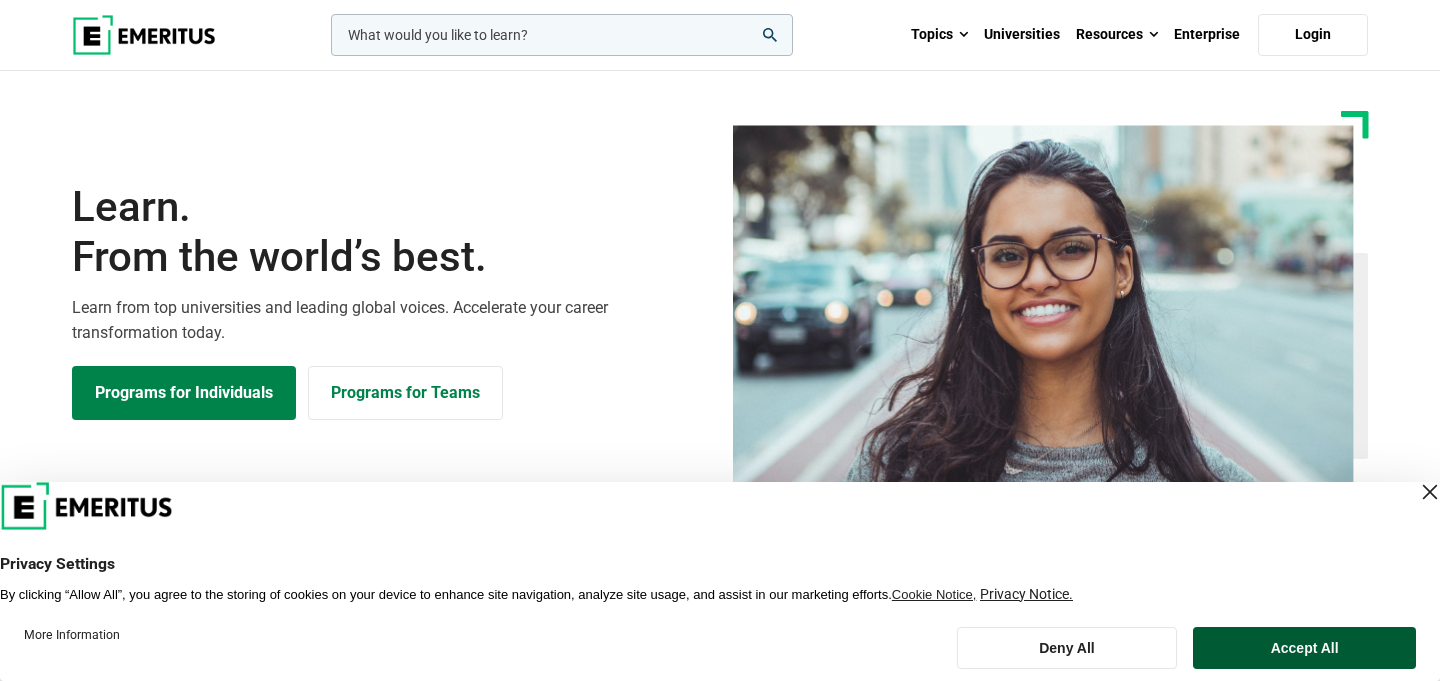 click on "Accept All" at bounding box center (1304, 648) 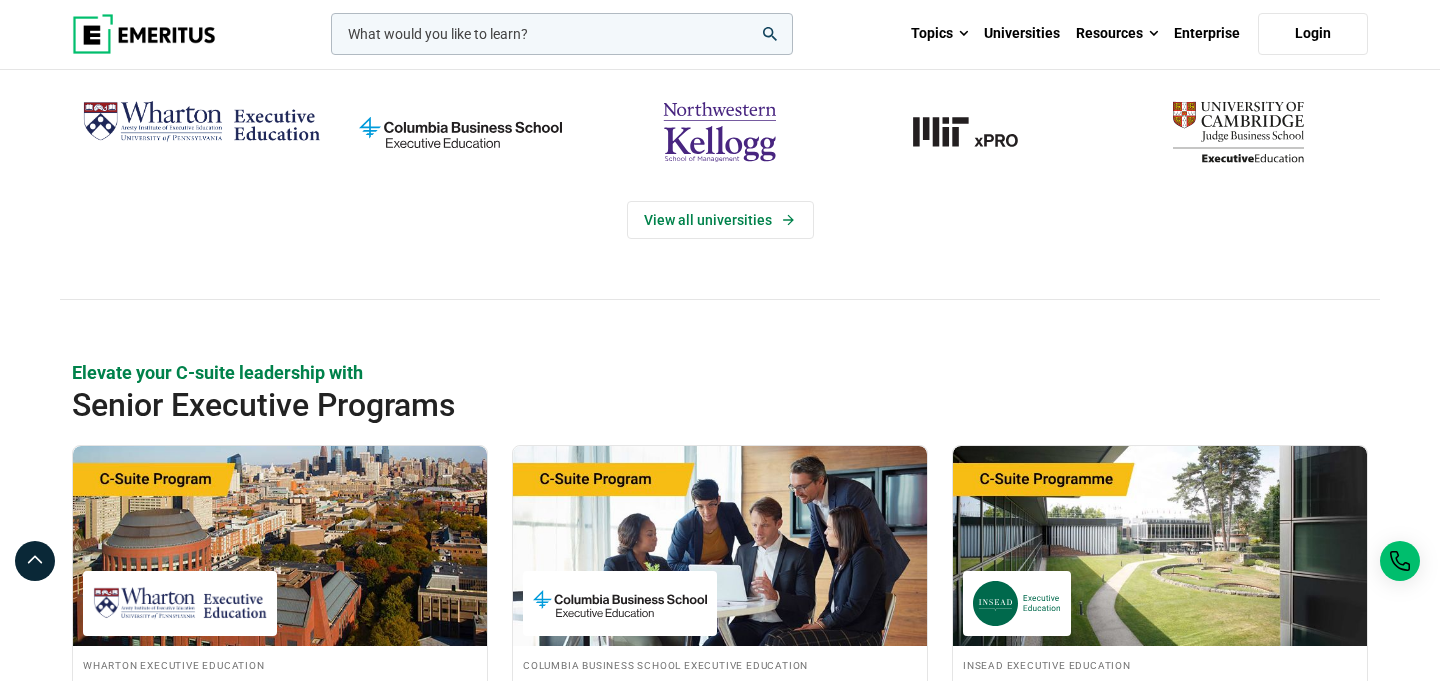 scroll, scrollTop: 0, scrollLeft: 0, axis: both 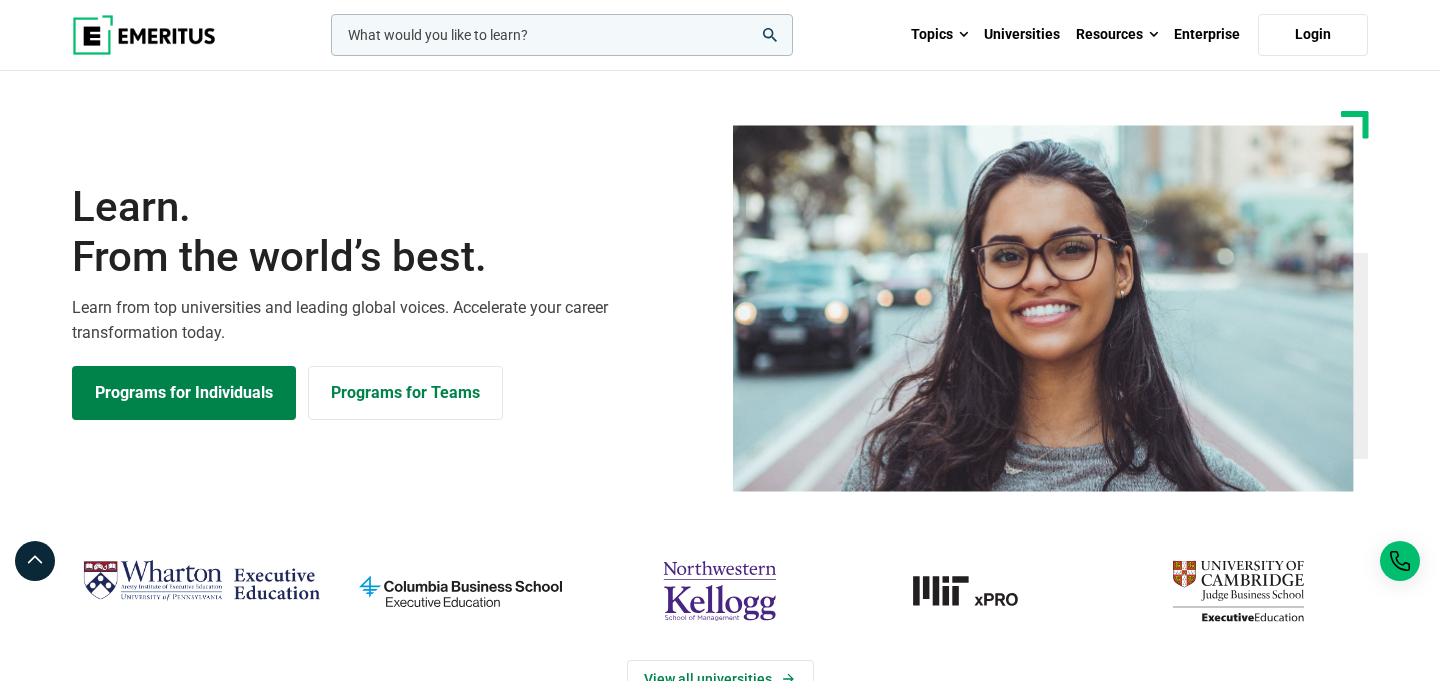 click at bounding box center [144, 35] 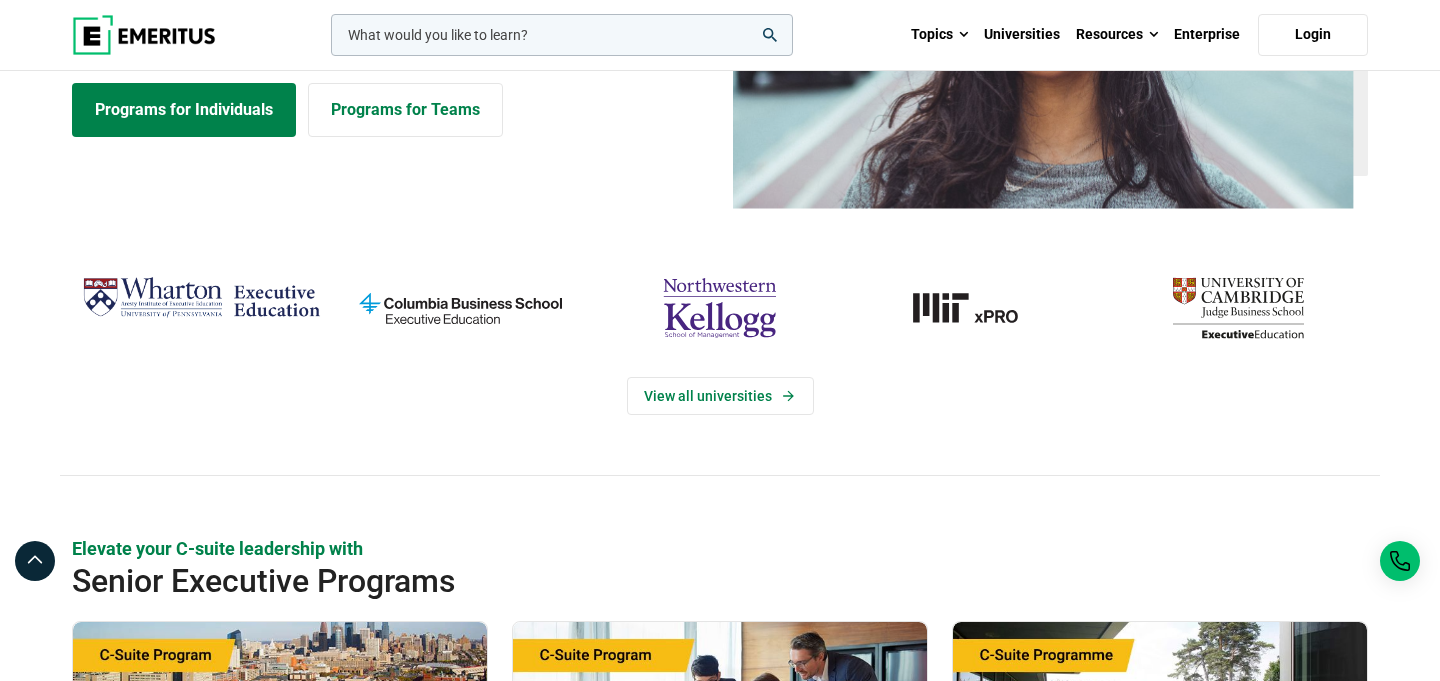 scroll, scrollTop: 0, scrollLeft: 0, axis: both 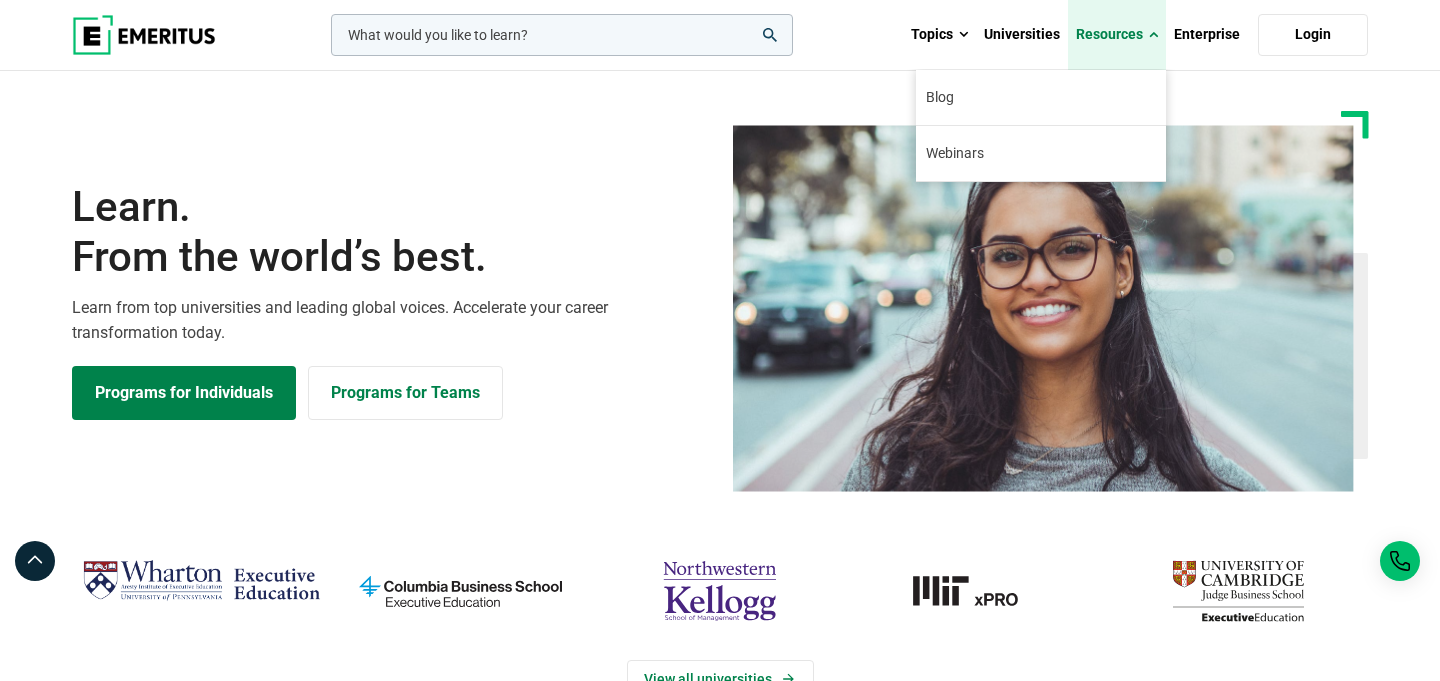 click on "Resources" at bounding box center (1117, 35) 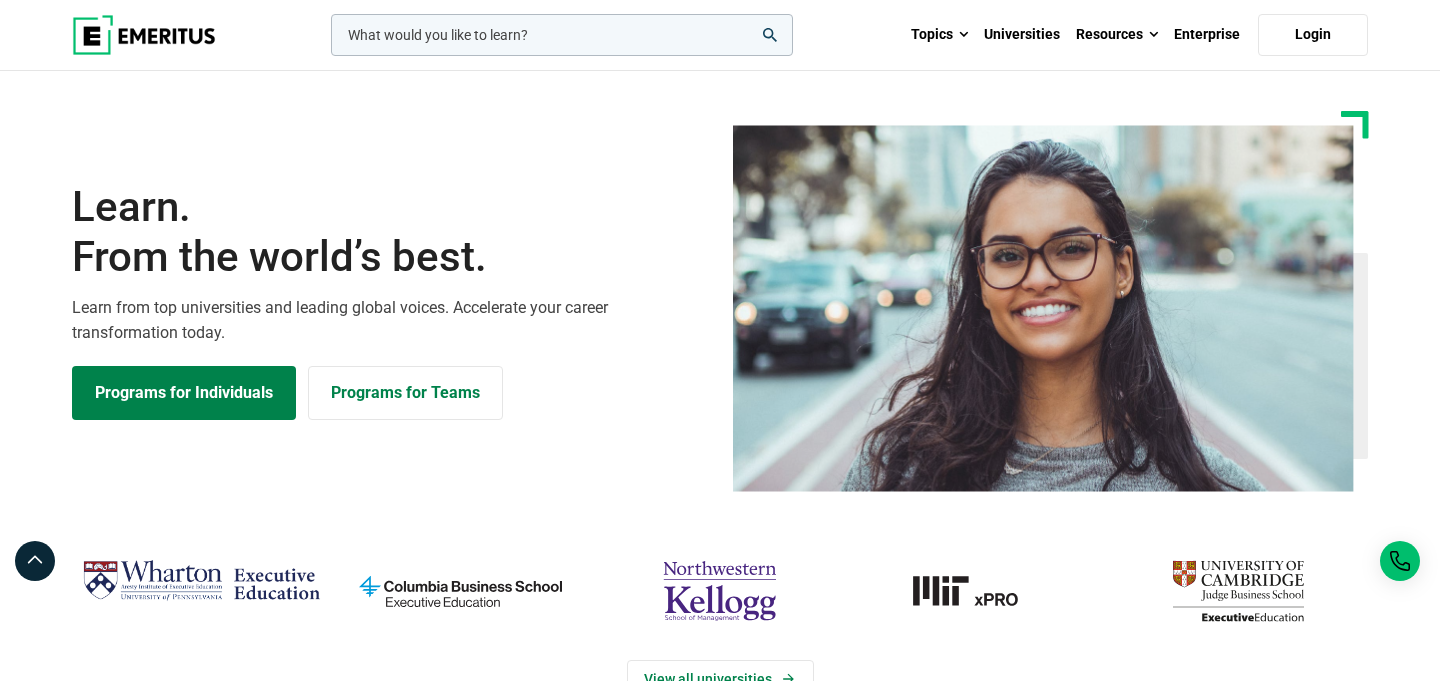 click on "Learn. From the world’s best.
Learn from top universities and leading global voices. Accelerate your career transformation today.
Programs for Individuals Programs for Teams
." at bounding box center (720, 301) 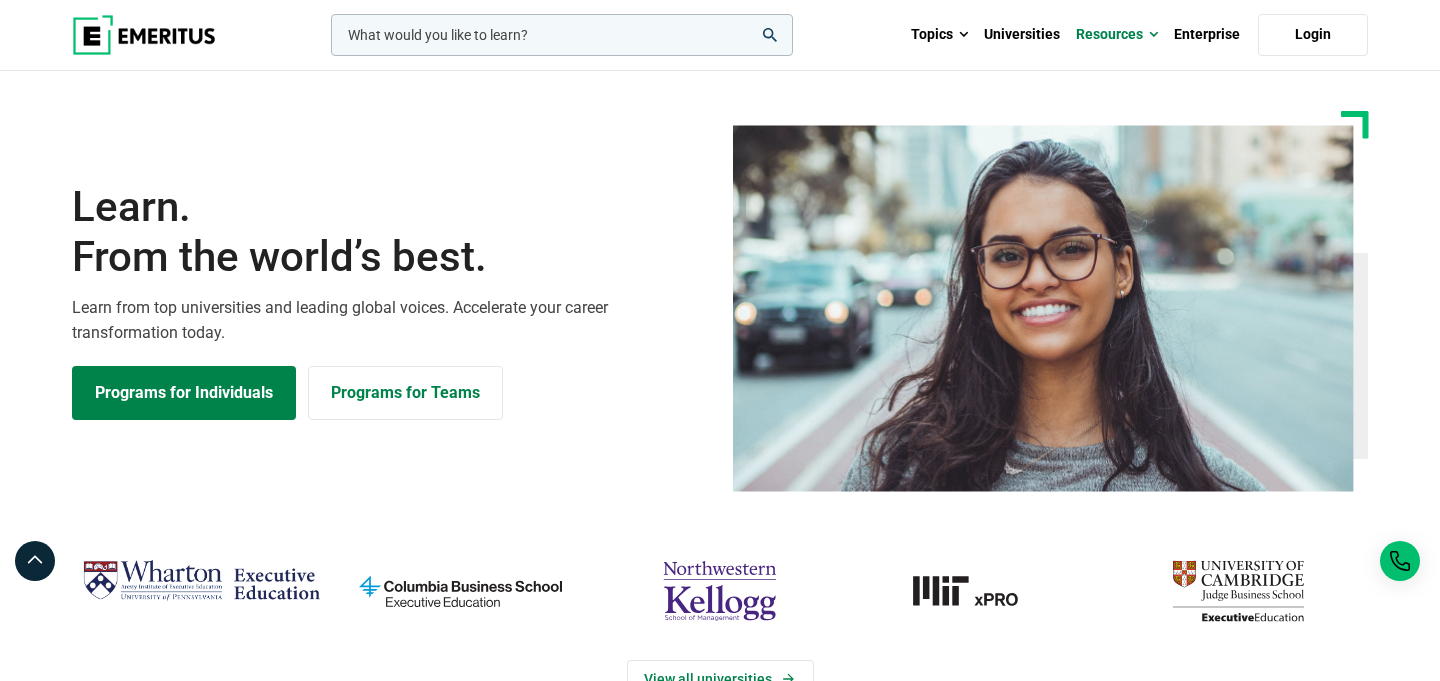scroll, scrollTop: 0, scrollLeft: 0, axis: both 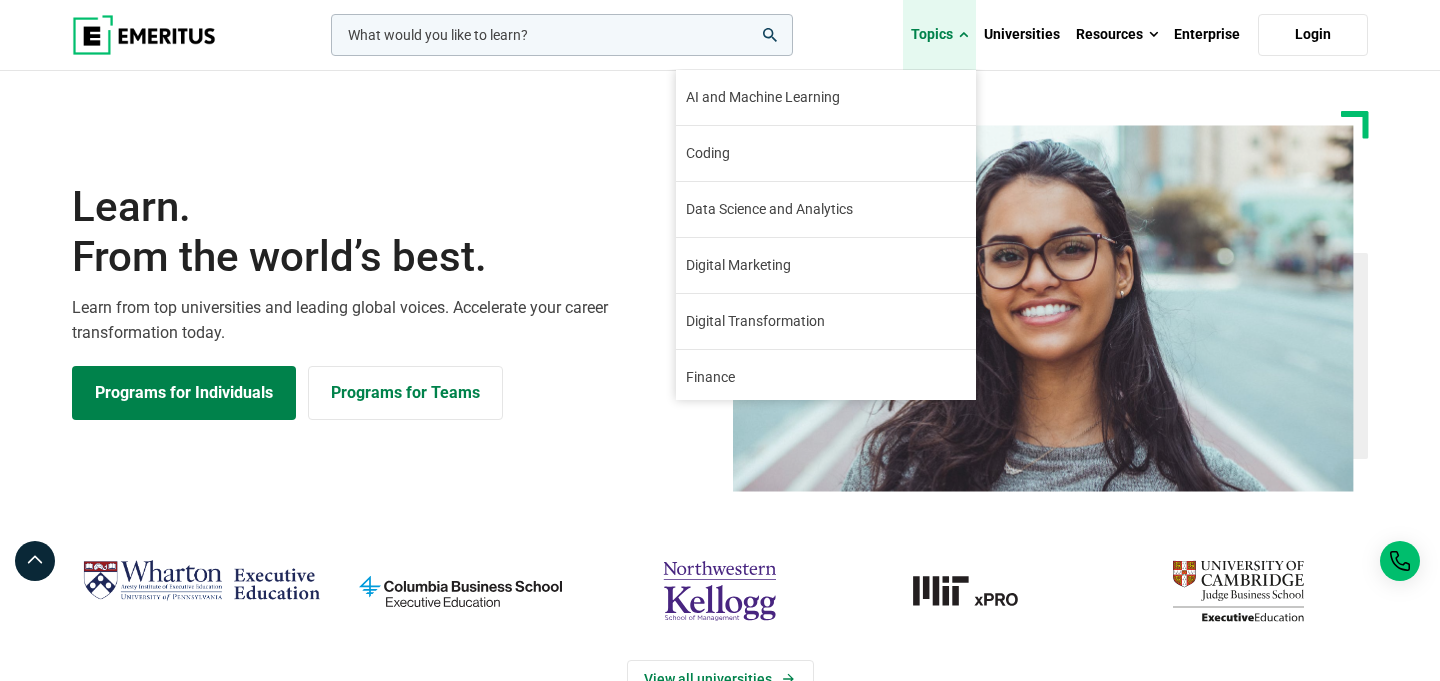 click on "Topics" at bounding box center (939, 35) 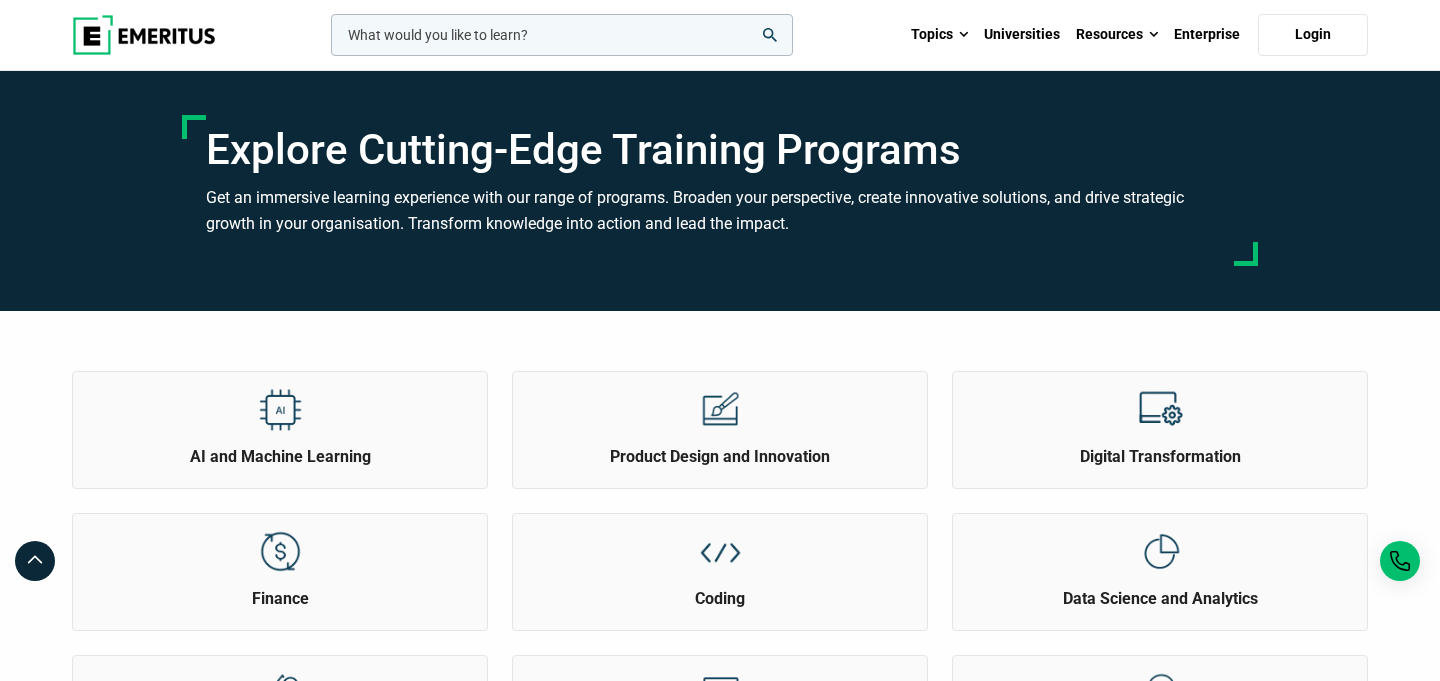 scroll, scrollTop: 0, scrollLeft: 0, axis: both 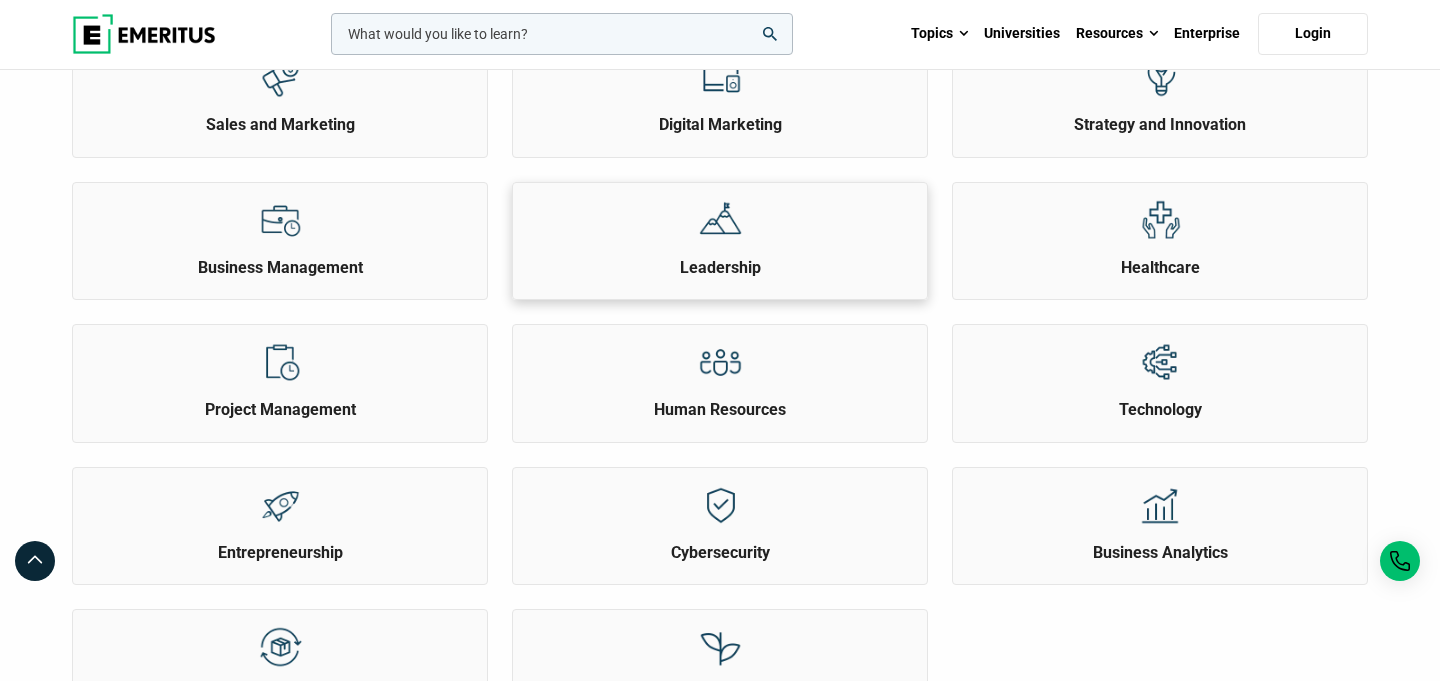 click on "Leadership" at bounding box center [720, 231] 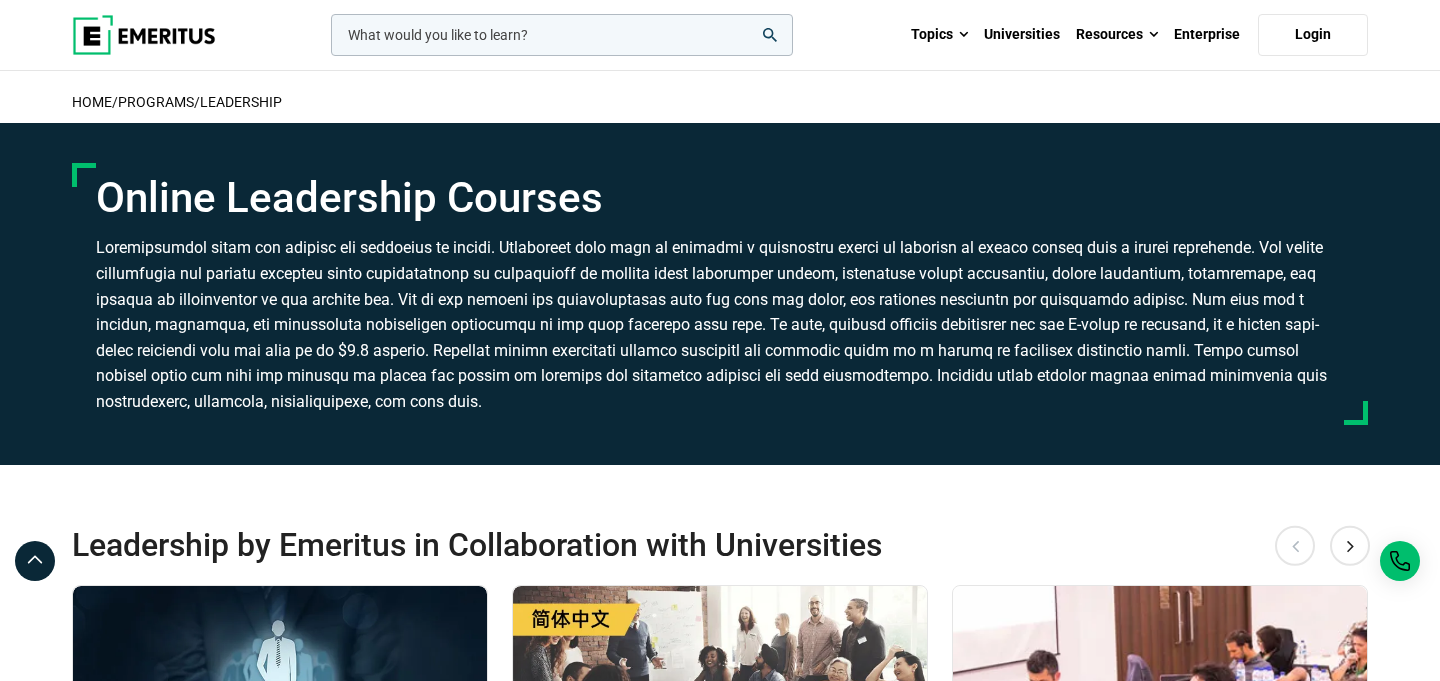scroll, scrollTop: 0, scrollLeft: 0, axis: both 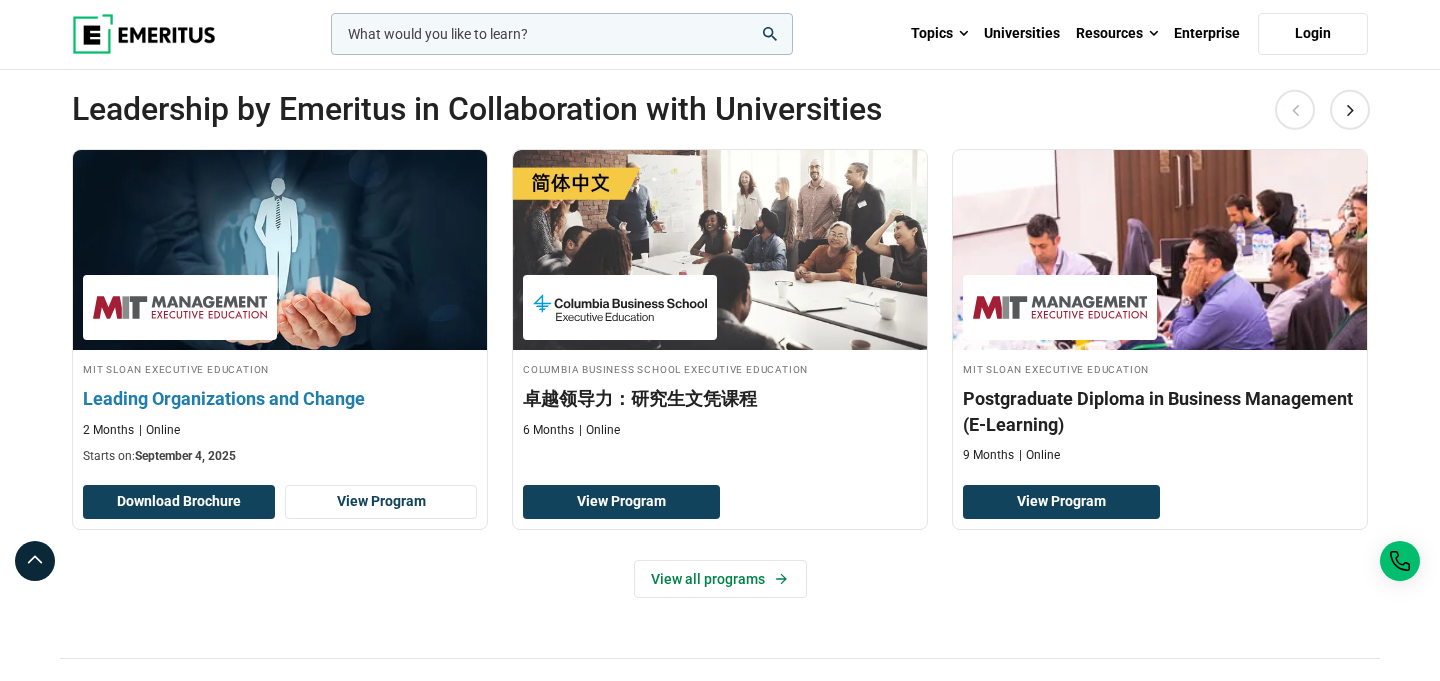 click on "Leading Organizations and Change" at bounding box center [280, 398] 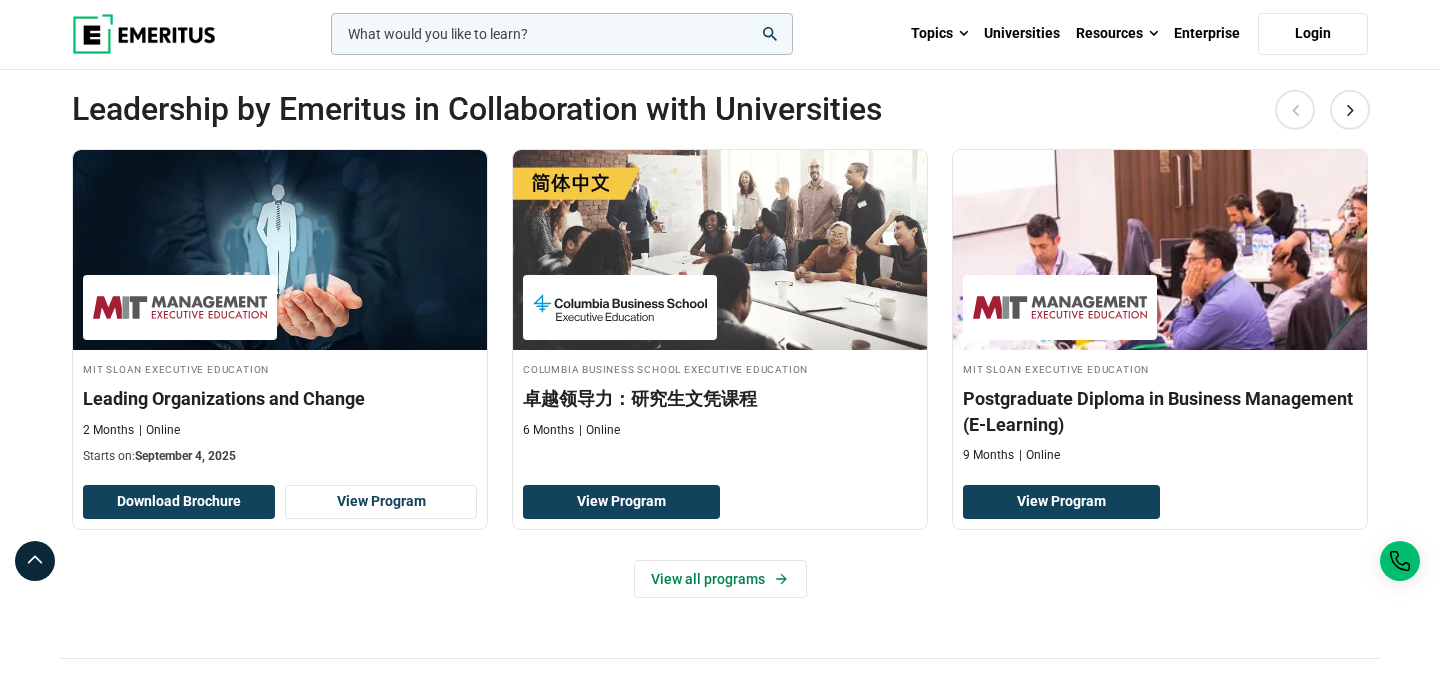 scroll, scrollTop: 504, scrollLeft: 0, axis: vertical 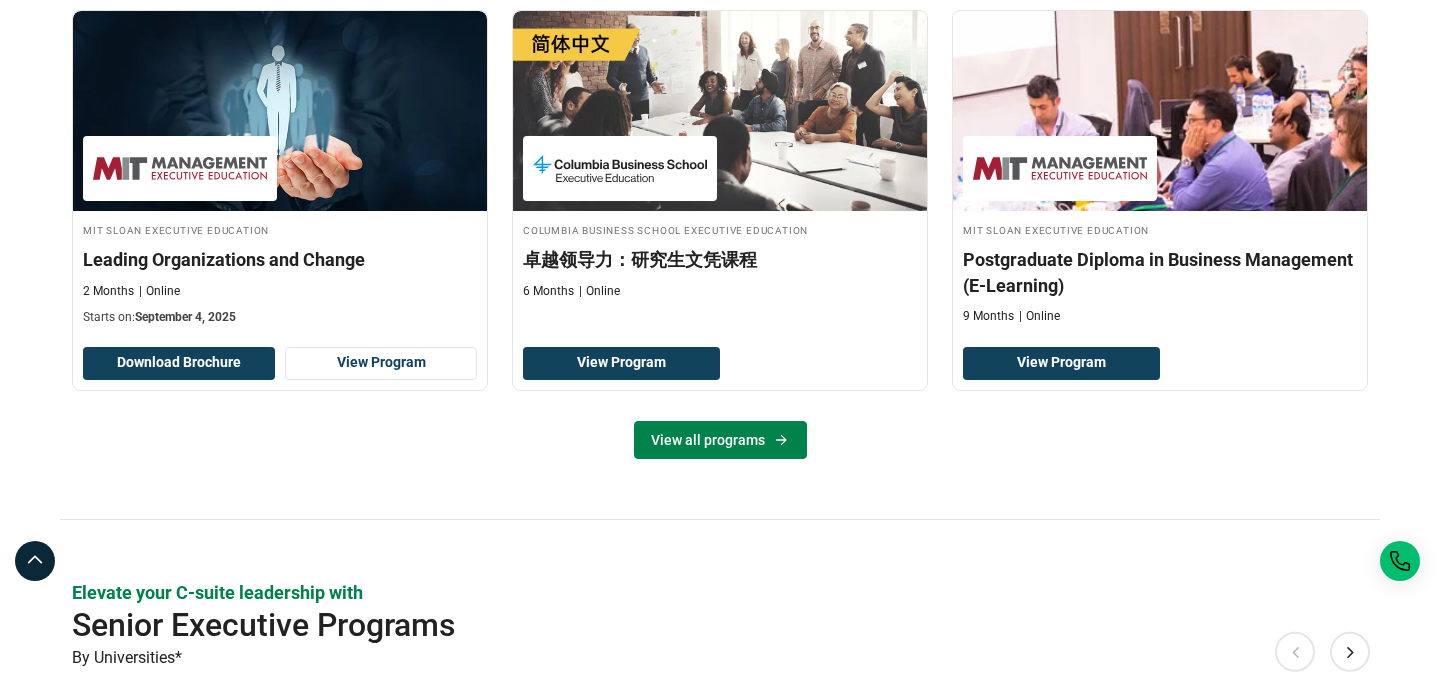click on "View all programs" at bounding box center (720, 440) 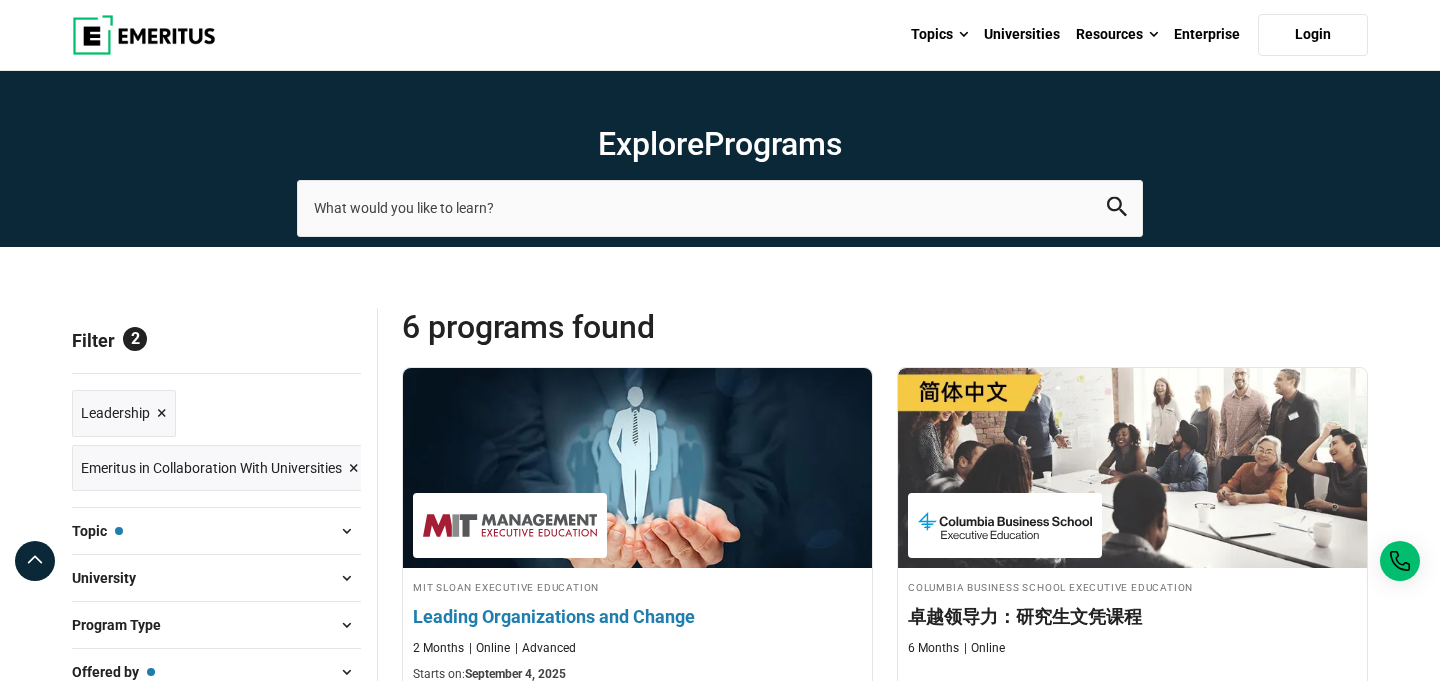 scroll, scrollTop: 0, scrollLeft: 0, axis: both 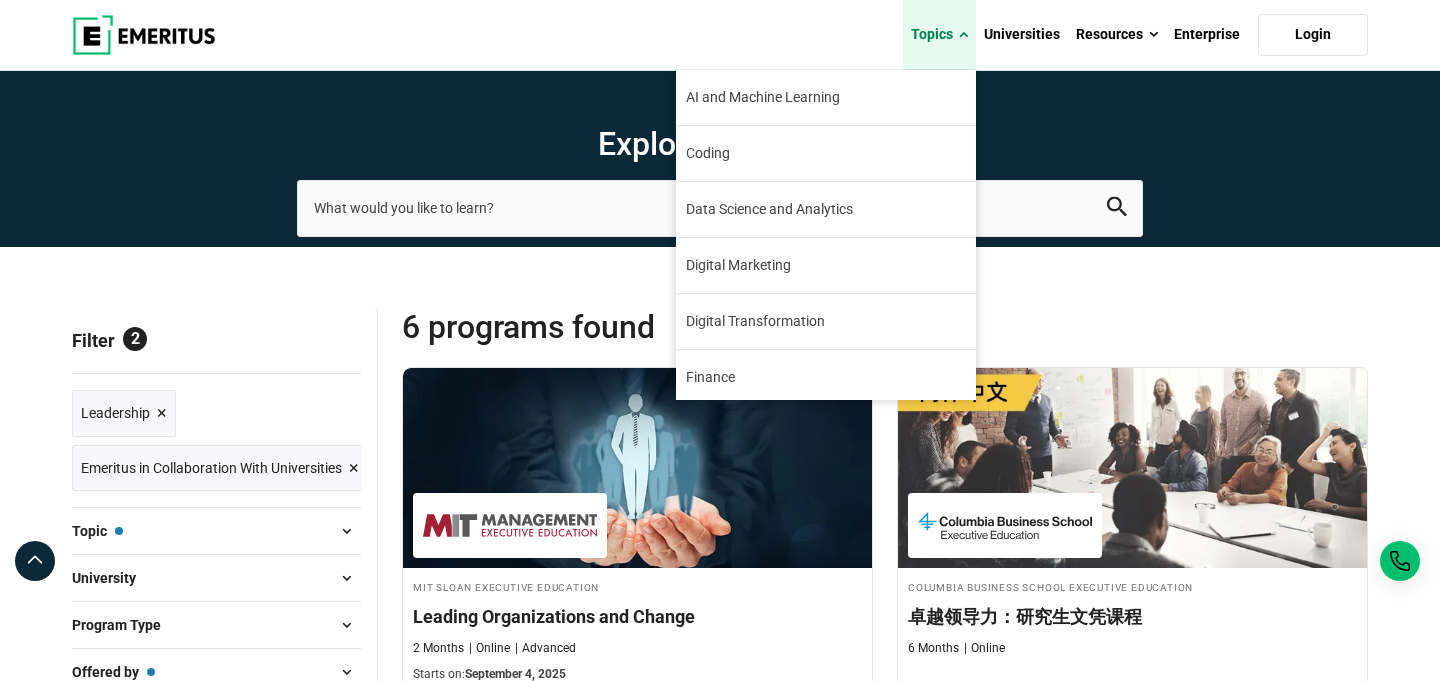 click on "Topics" at bounding box center [939, 35] 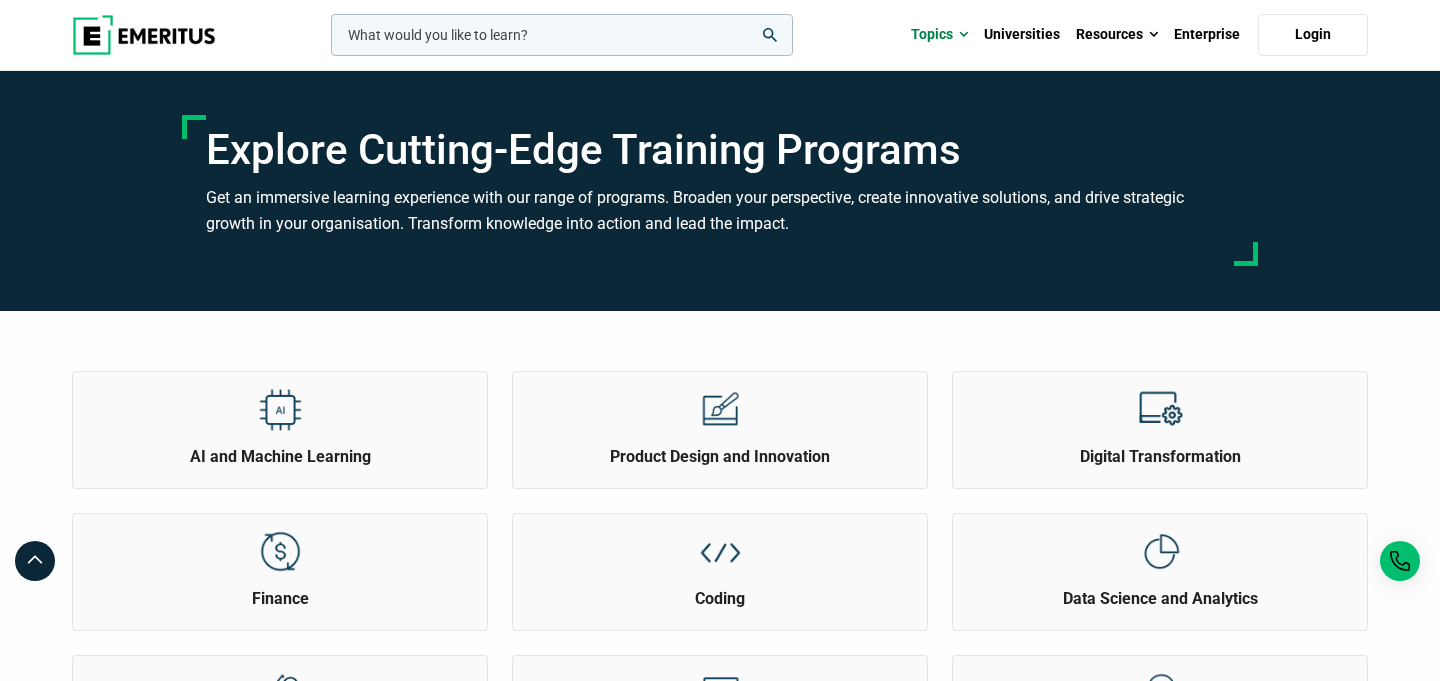 scroll, scrollTop: 0, scrollLeft: 0, axis: both 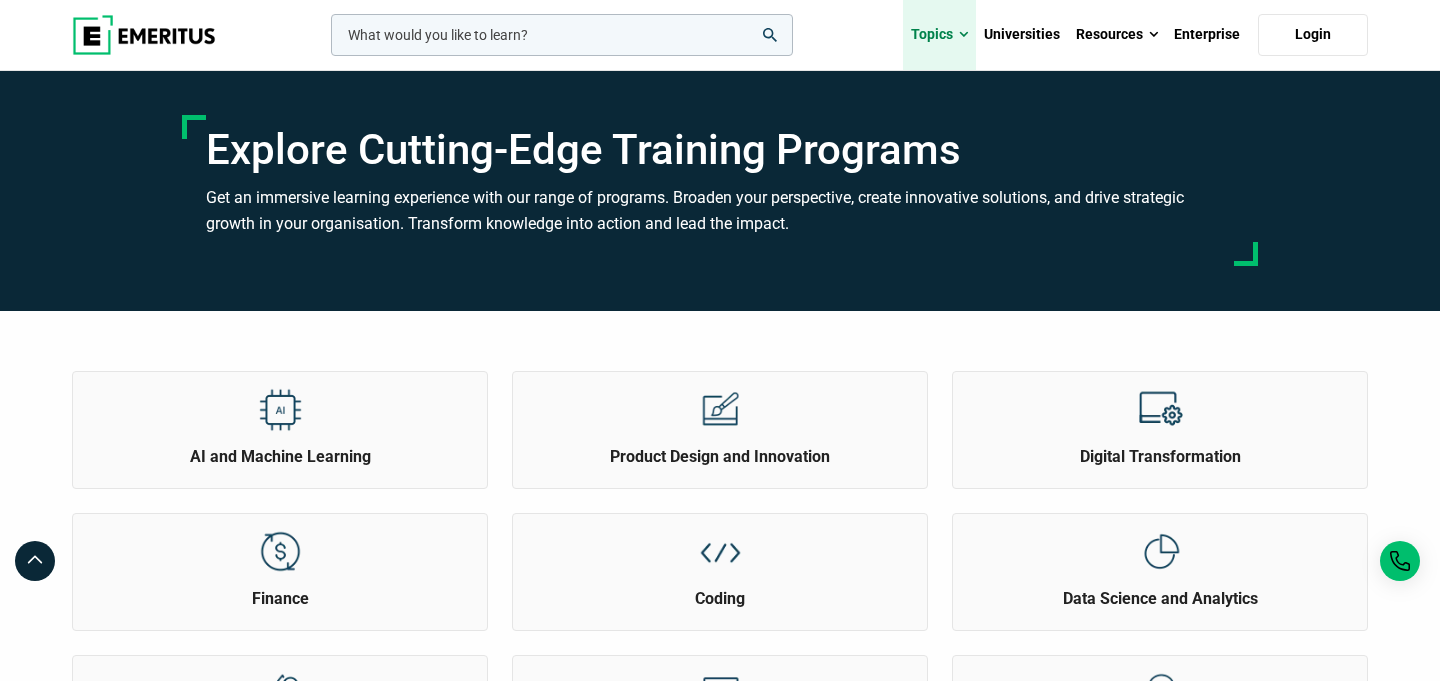 click on "Topics" at bounding box center [939, 35] 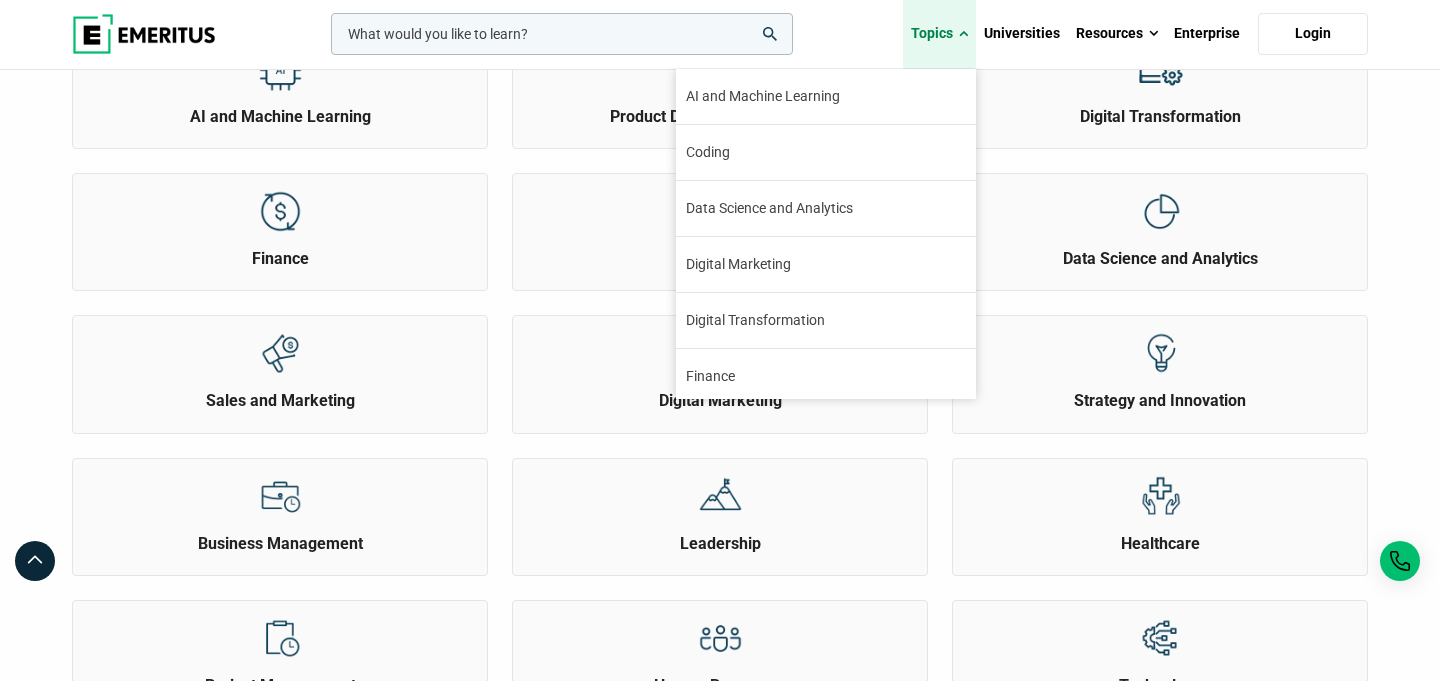 scroll, scrollTop: 0, scrollLeft: 0, axis: both 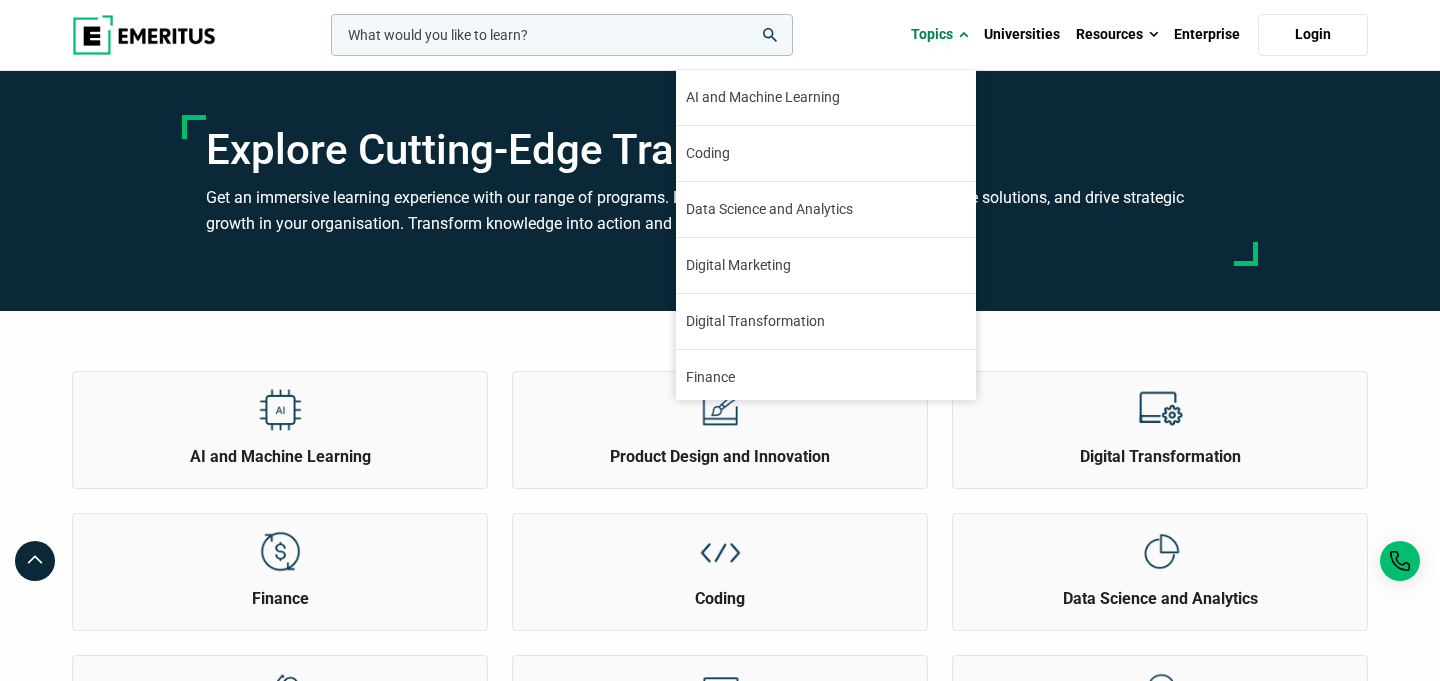 click on "Explore Cutting-Edge Training Programs
Get an immersive learning experience with our range of programs. Broaden your perspective, create innovative solutions, and drive strategic growth in your organisation. Transform knowledge into action and lead the impact." at bounding box center [720, 191] 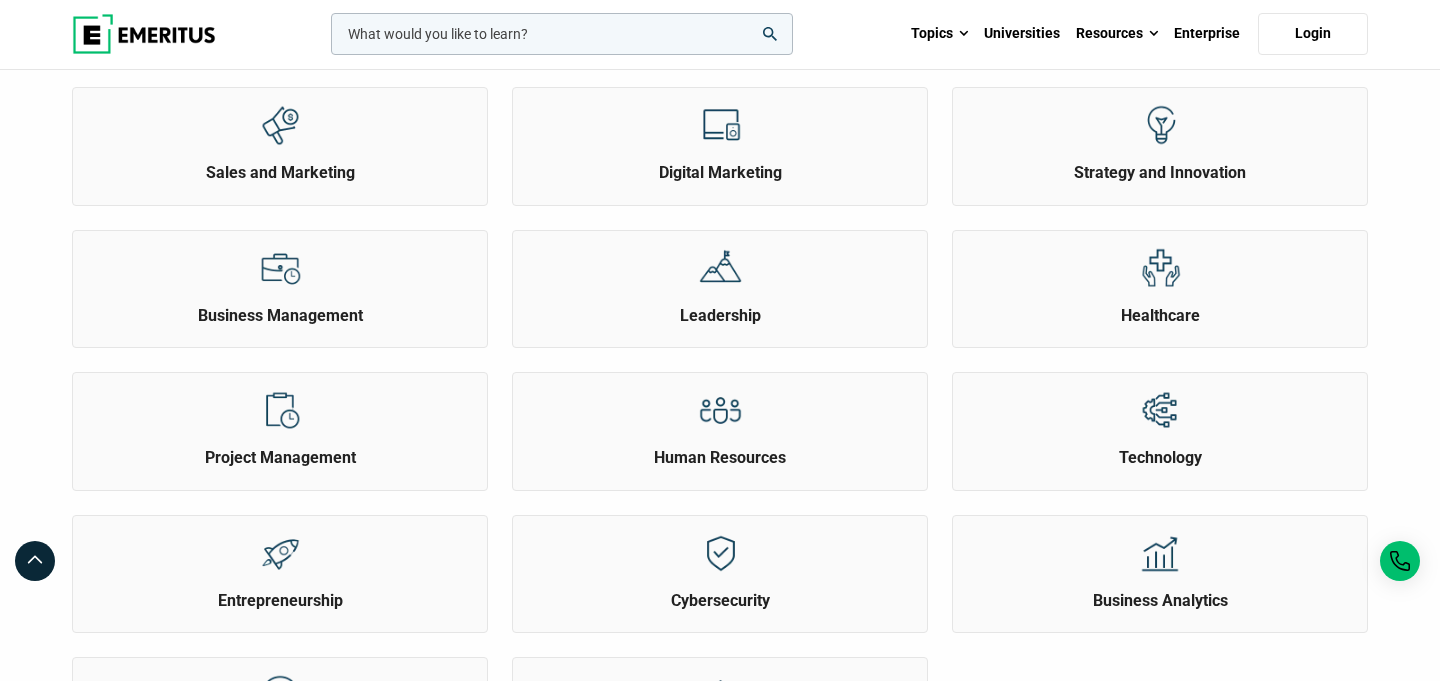 scroll, scrollTop: 0, scrollLeft: 0, axis: both 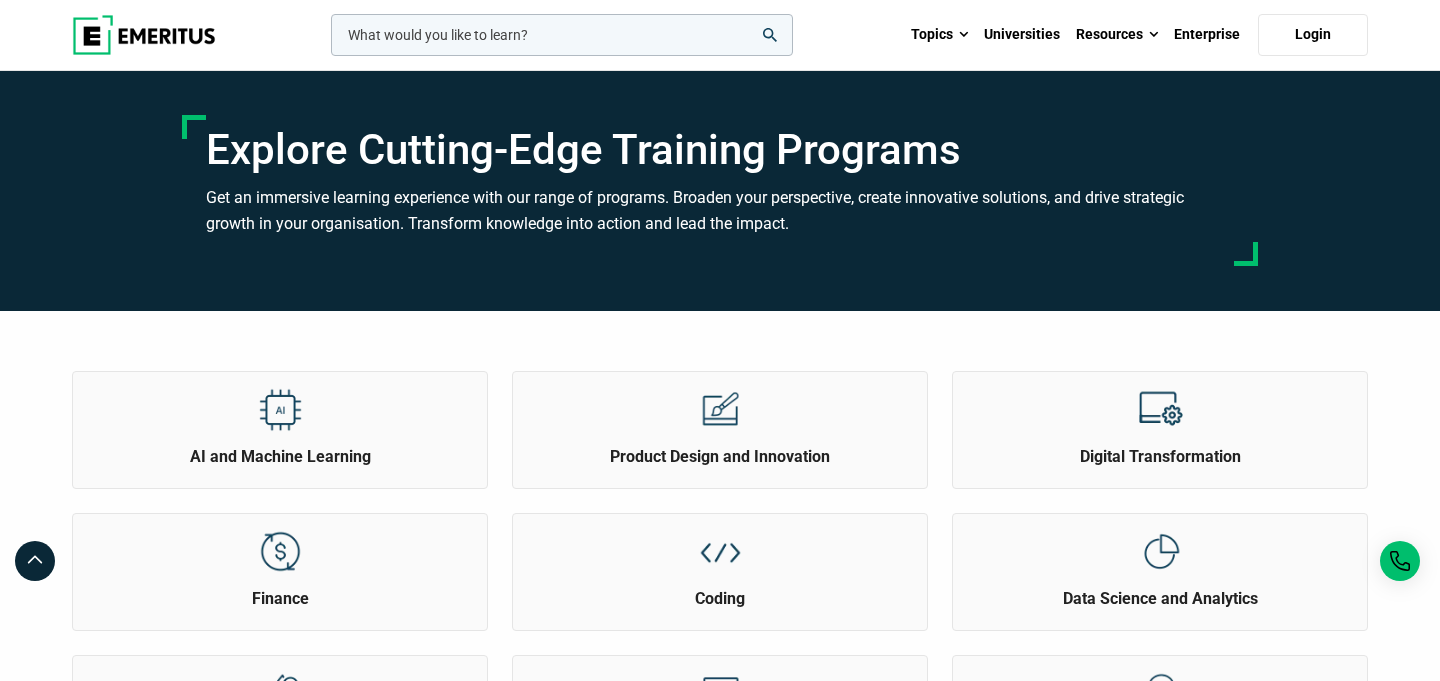 click at bounding box center [144, 35] 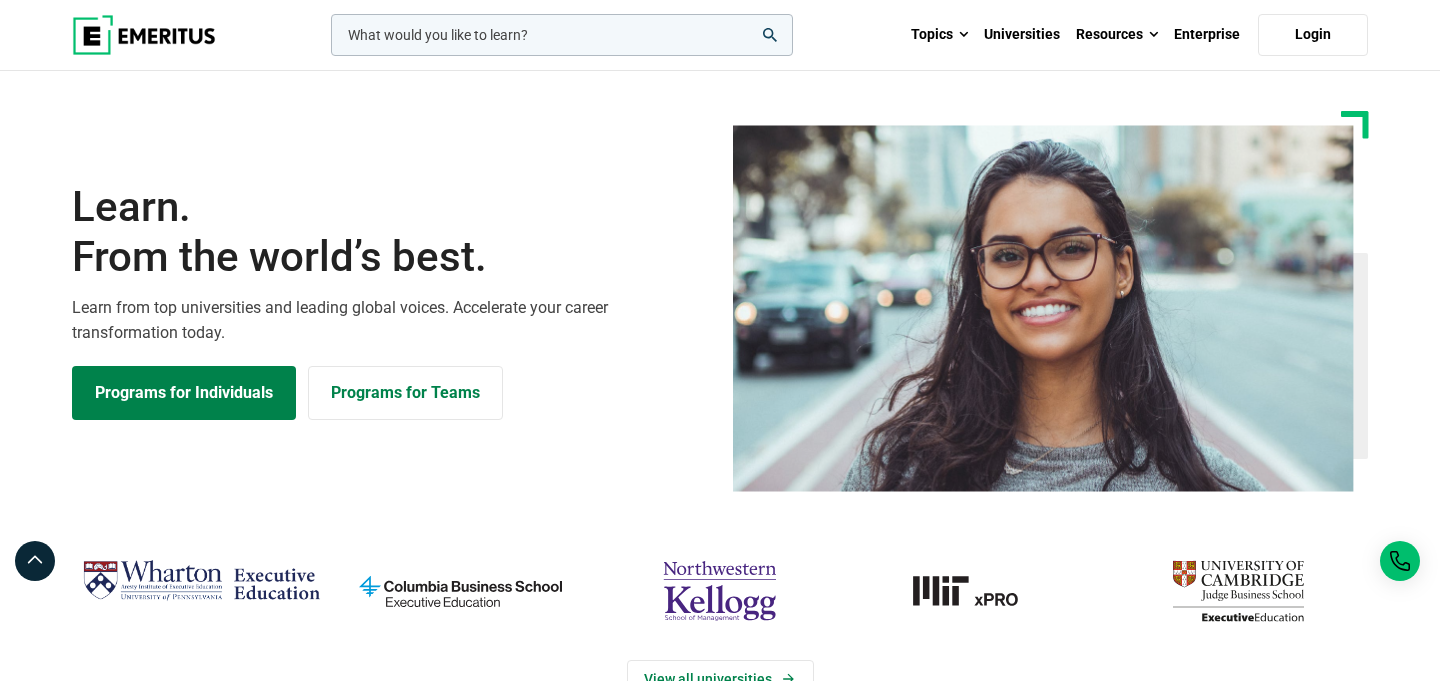 scroll, scrollTop: 0, scrollLeft: 0, axis: both 